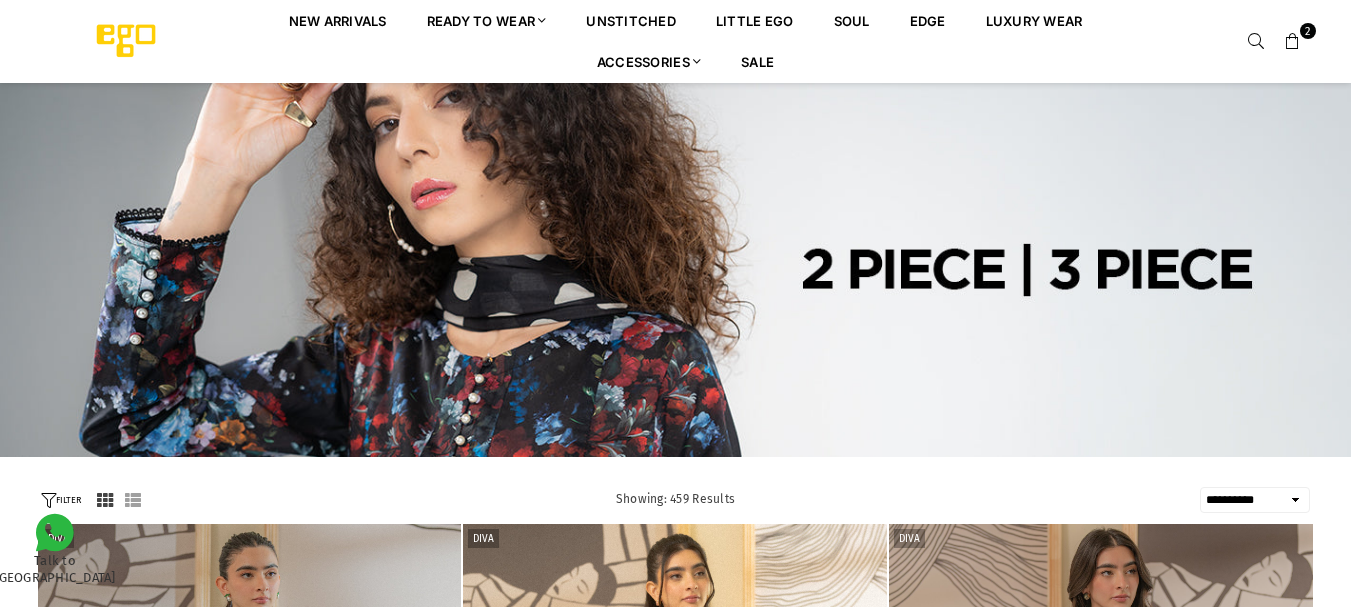 select on "**********" 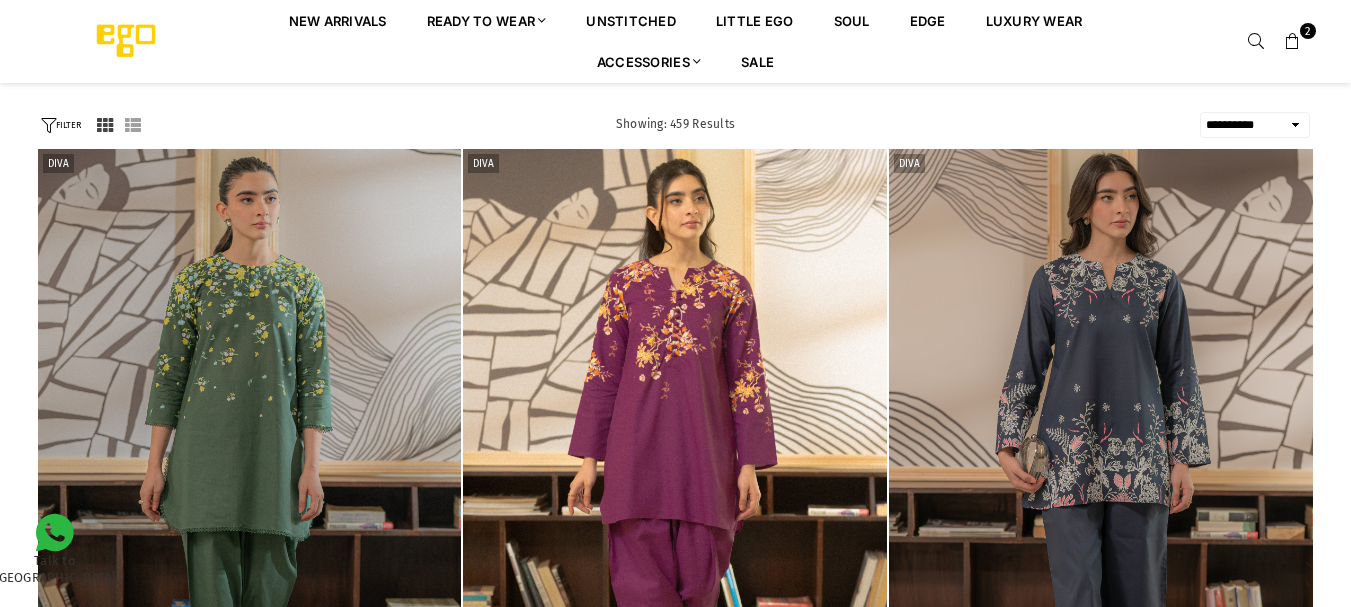 scroll, scrollTop: 0, scrollLeft: 0, axis: both 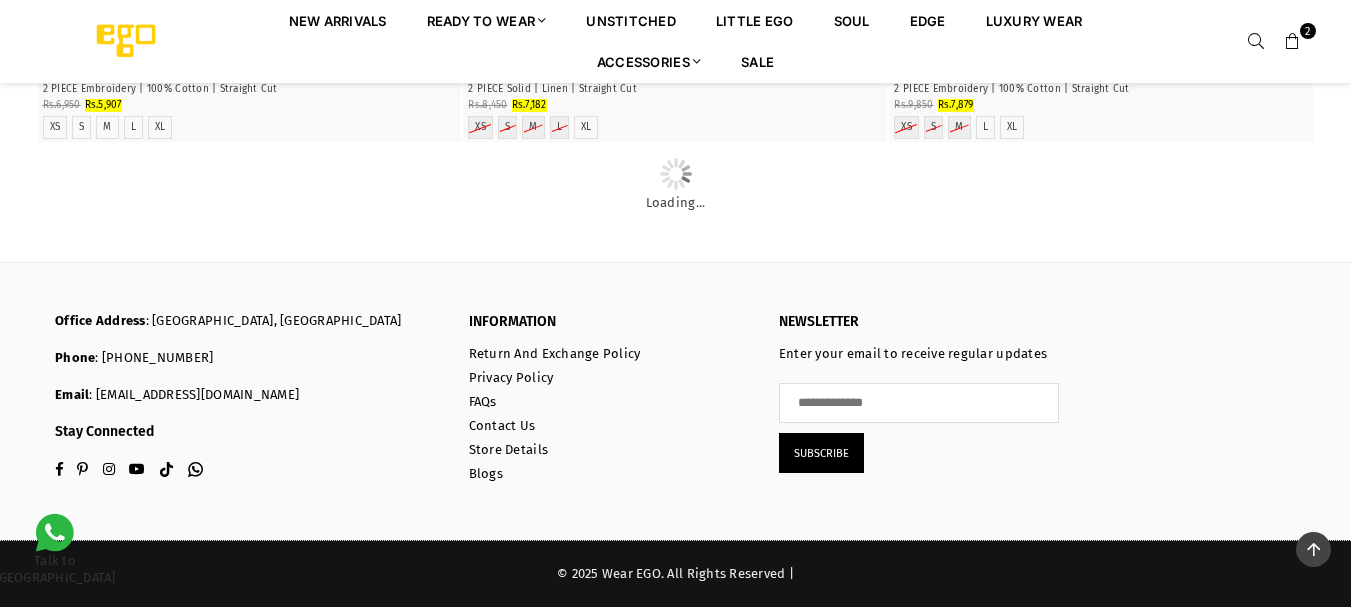 drag, startPoint x: 0, startPoint y: 375, endPoint x: 10, endPoint y: 47, distance: 328.1524 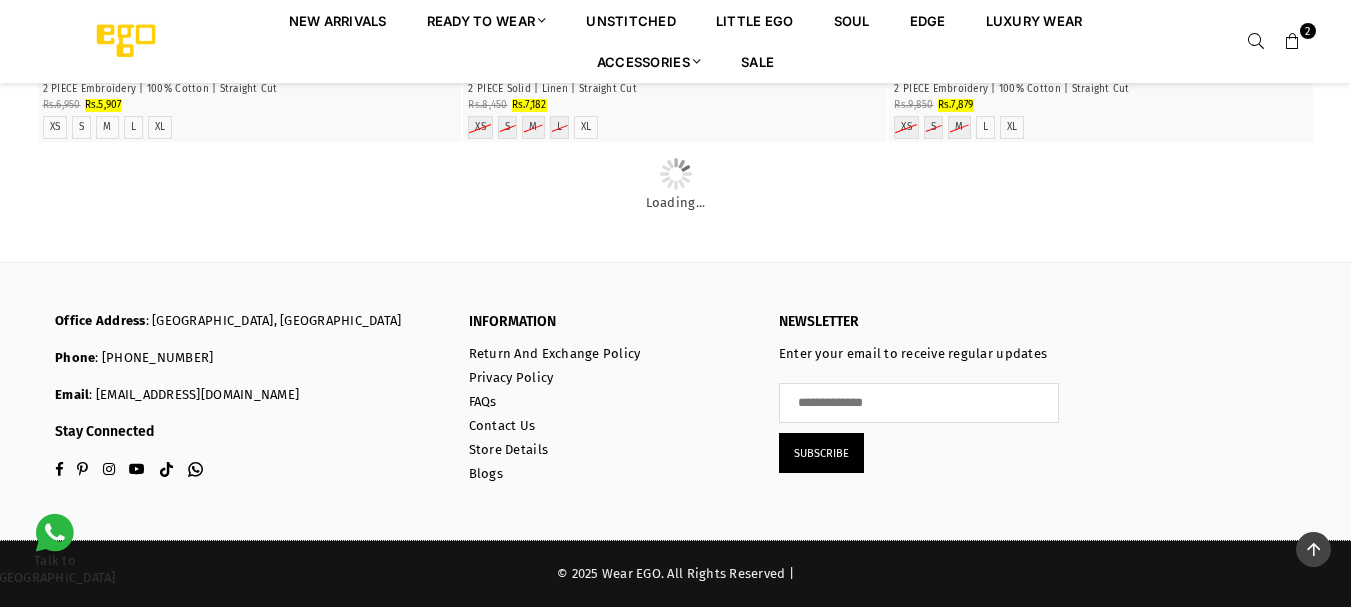 click on "Ego New Arrivals  Ready to Wear  2 PIECE | 3 PIECE All Casuals All Luxury Diva Core Monzene Pulse Boho Soul unstitched  Little EGO  Soul  EDGE  Luxury Wear  Accessories  Bottoms Wraps Inner Sale    2" at bounding box center [675, 41] 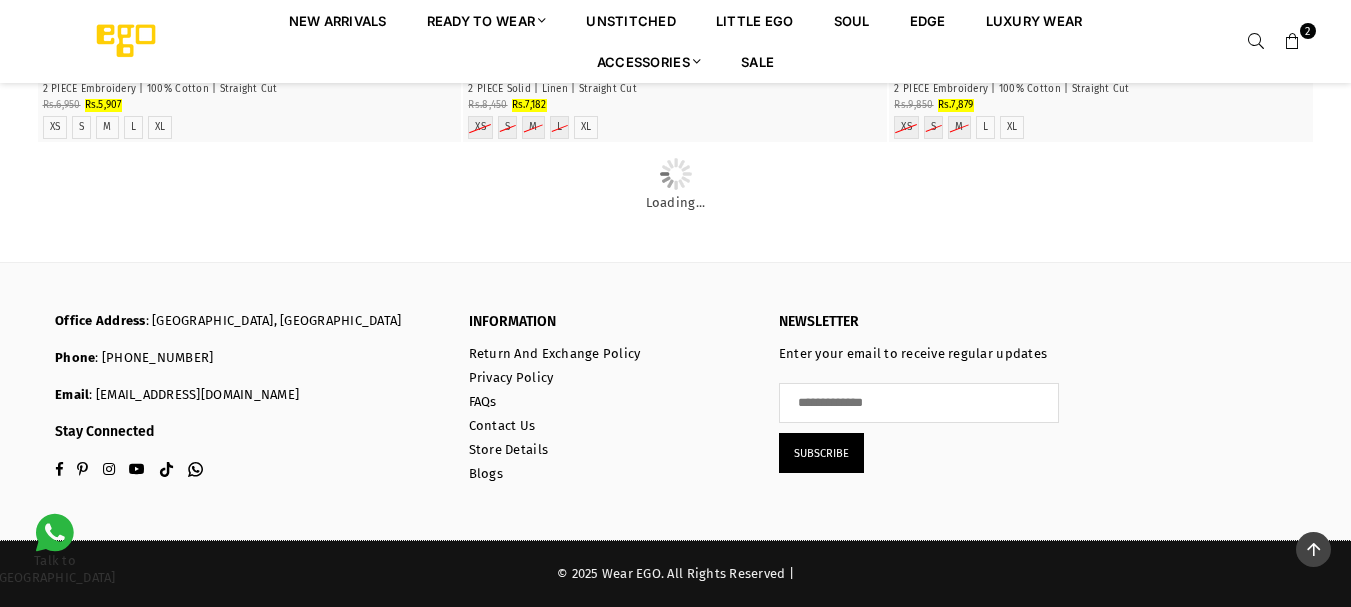 scroll, scrollTop: 24351, scrollLeft: 0, axis: vertical 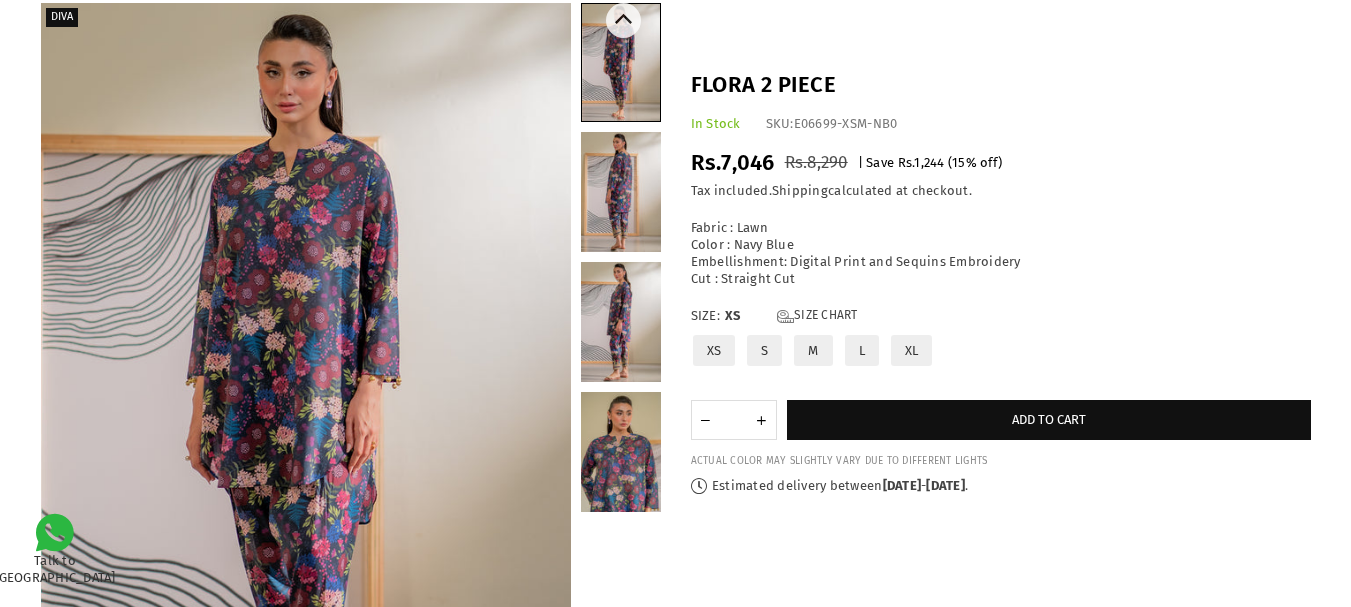 click at bounding box center [621, 192] 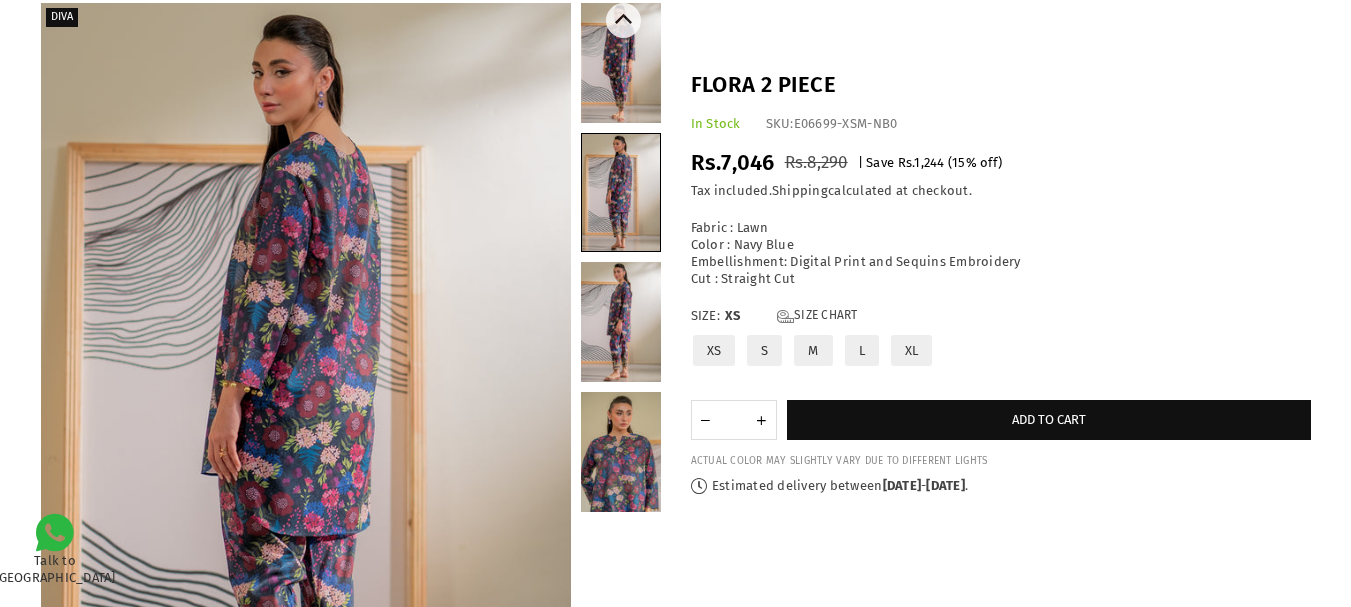 click at bounding box center [621, 322] 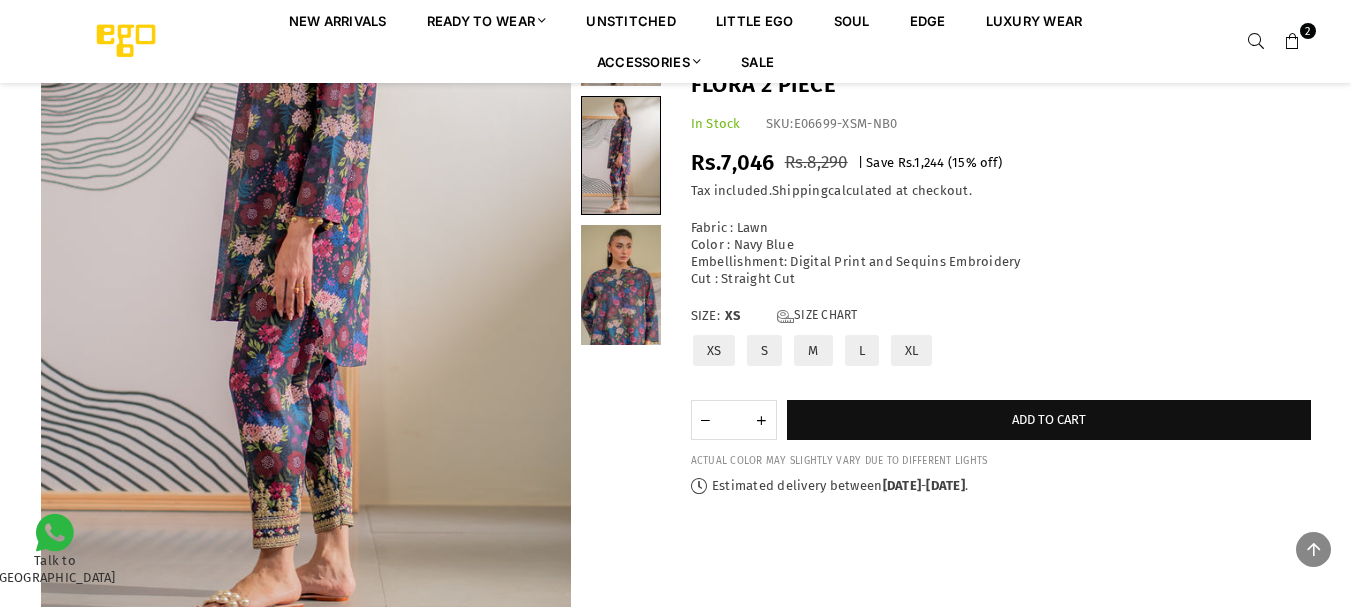 scroll, scrollTop: 337, scrollLeft: 0, axis: vertical 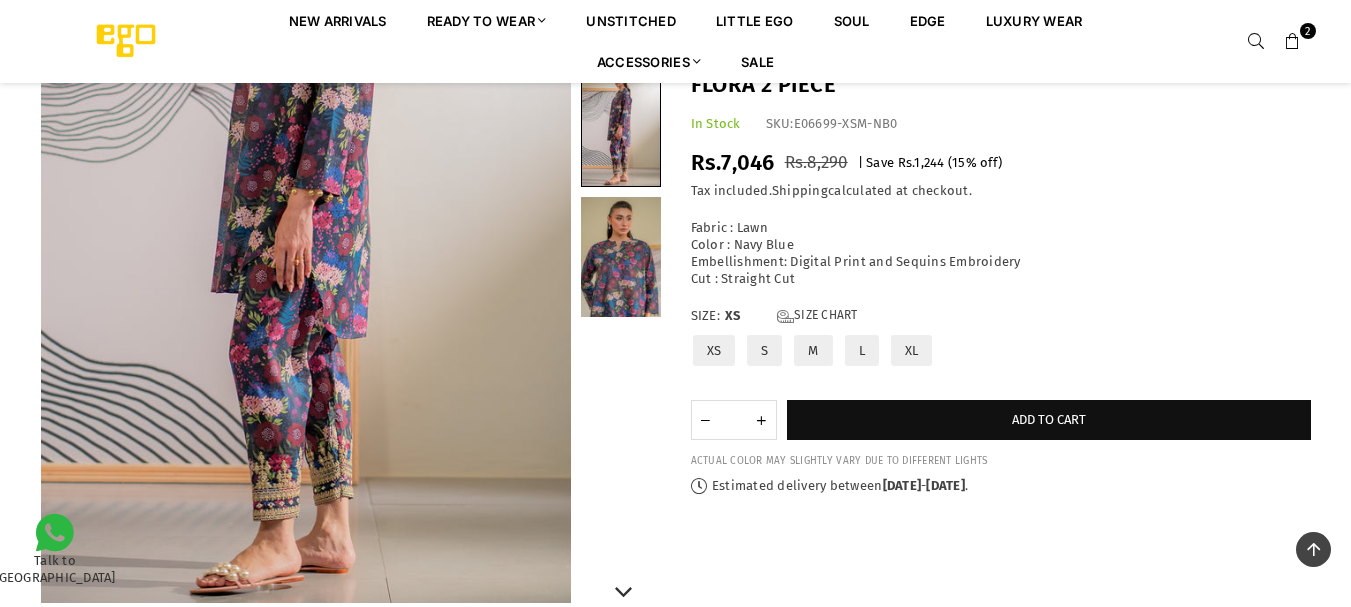 click at bounding box center (621, 257) 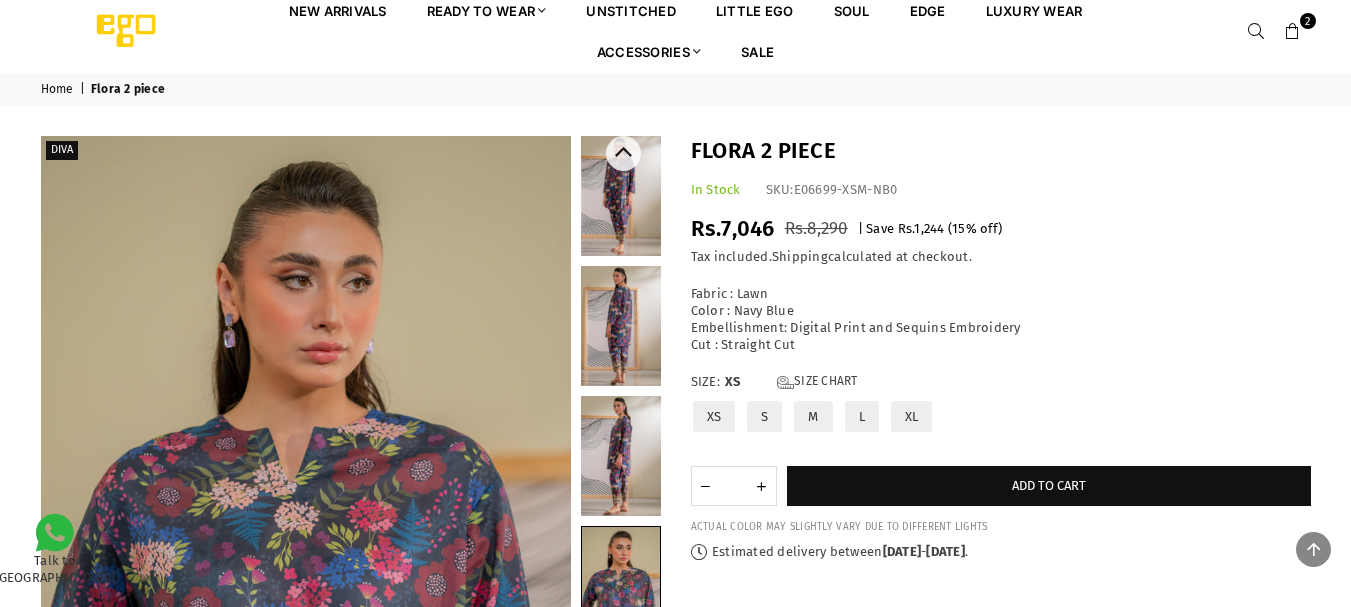 scroll, scrollTop: 9, scrollLeft: 0, axis: vertical 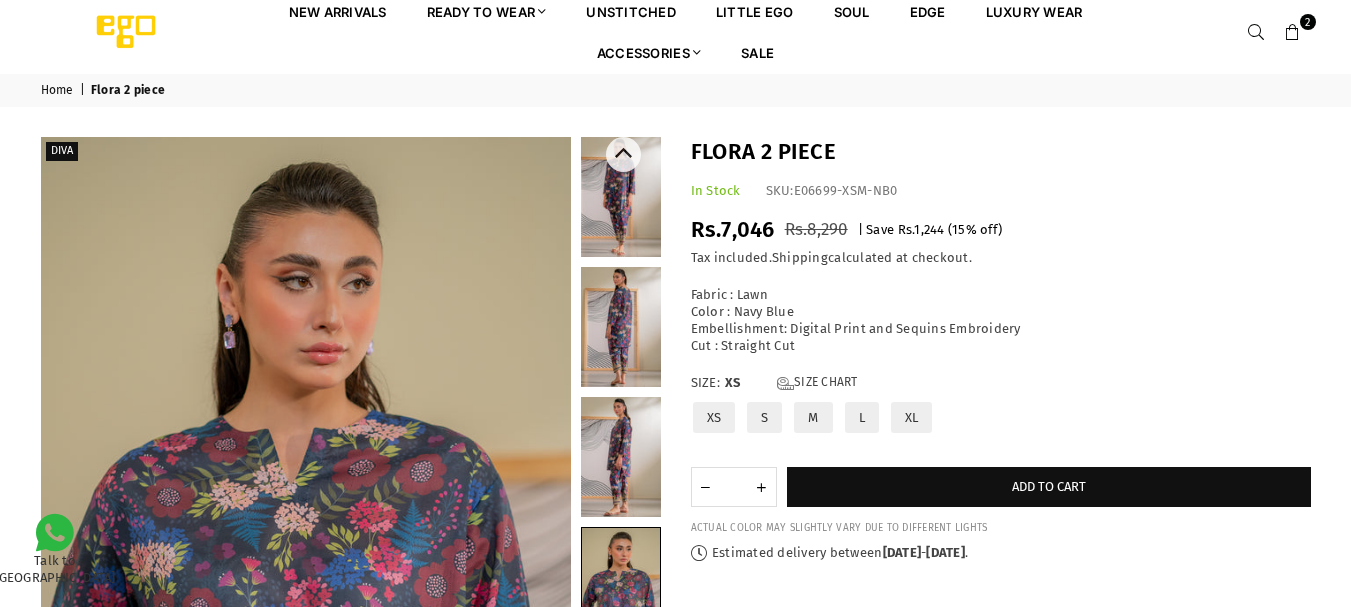 click at bounding box center (621, 197) 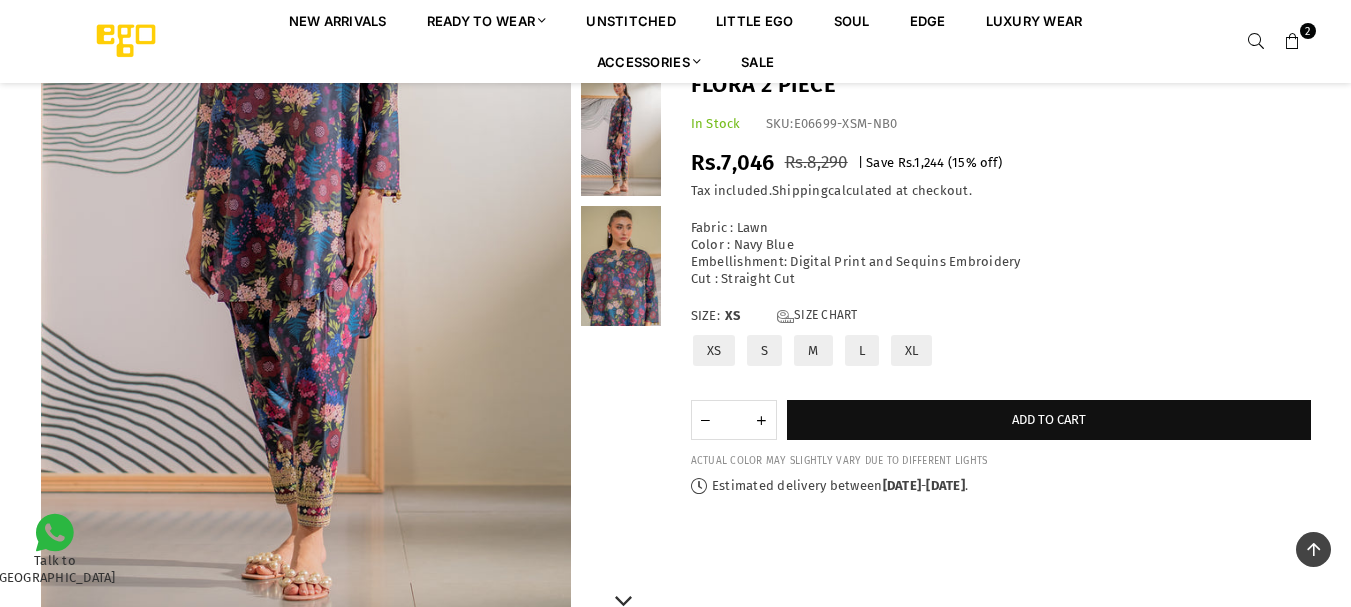scroll, scrollTop: 329, scrollLeft: 0, axis: vertical 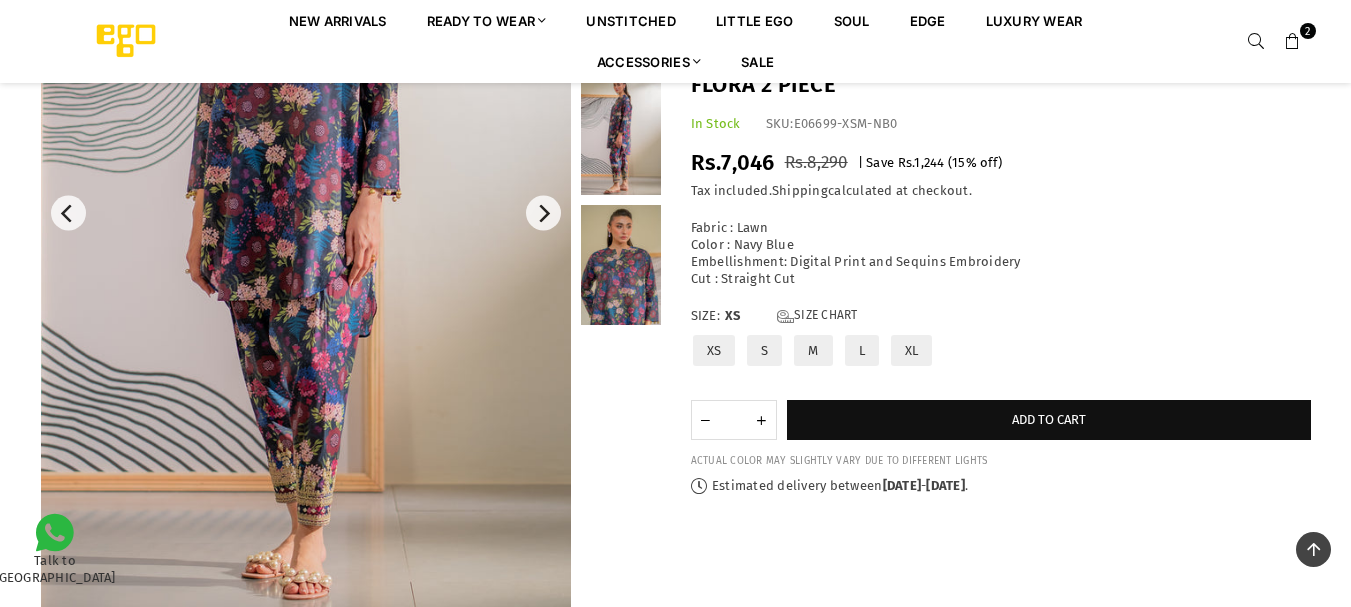 click at bounding box center [306, 213] 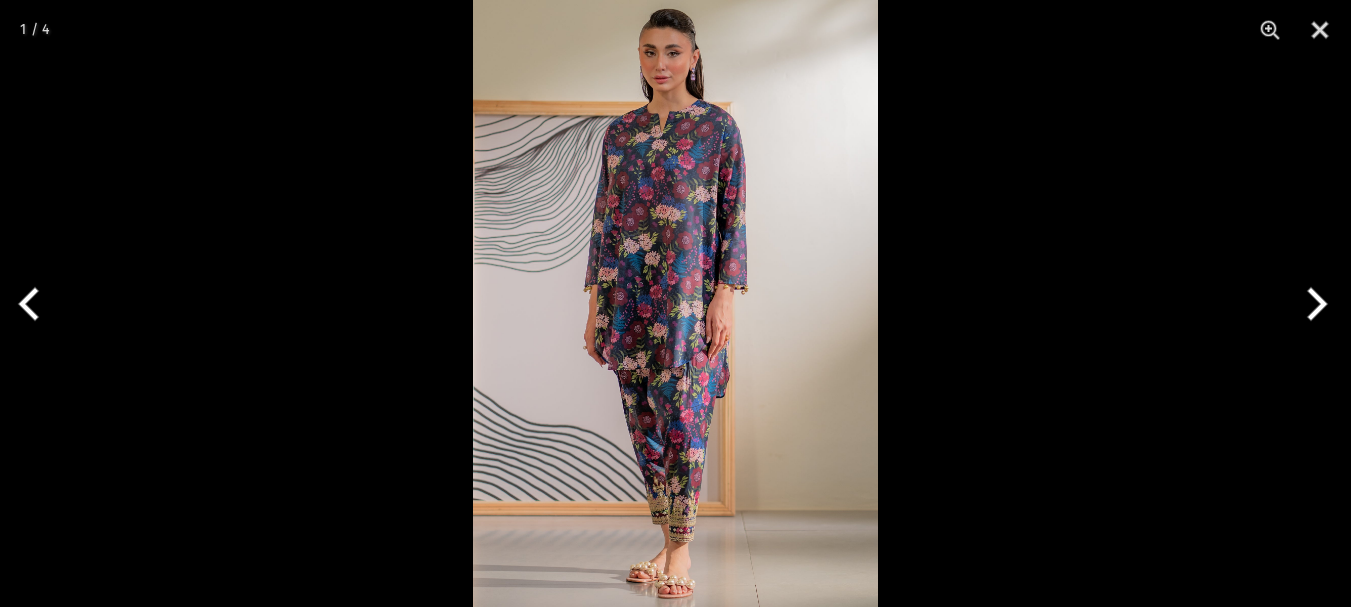 click at bounding box center (675, 303) 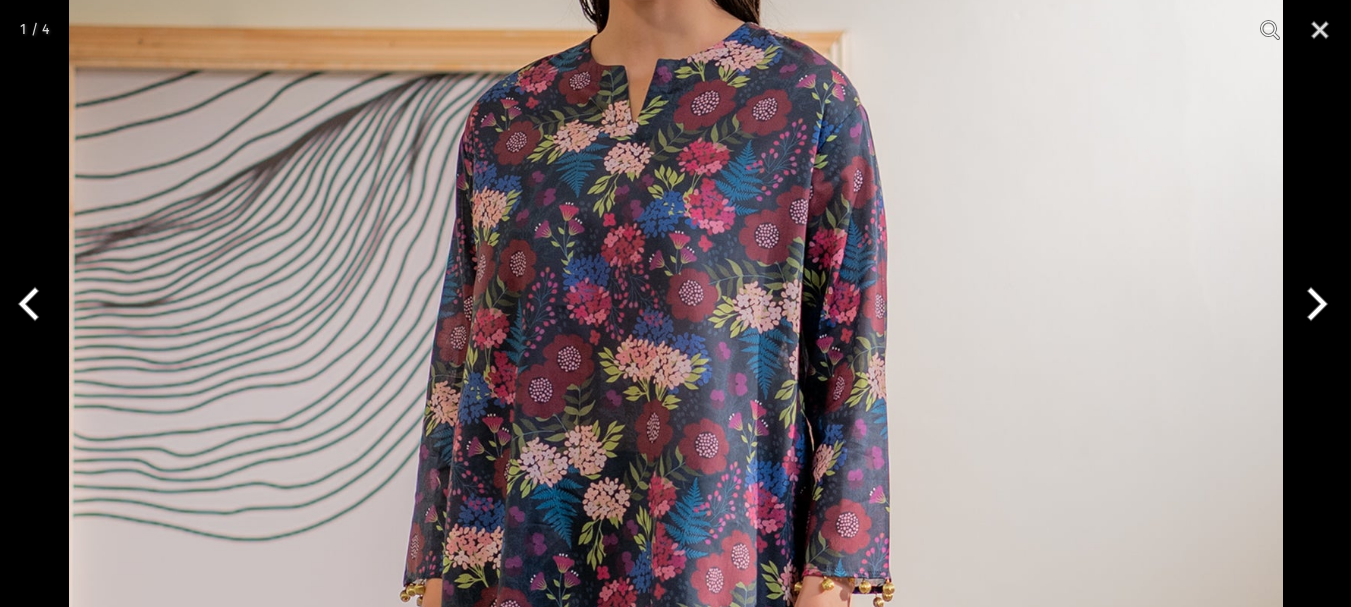 click at bounding box center [1313, 304] 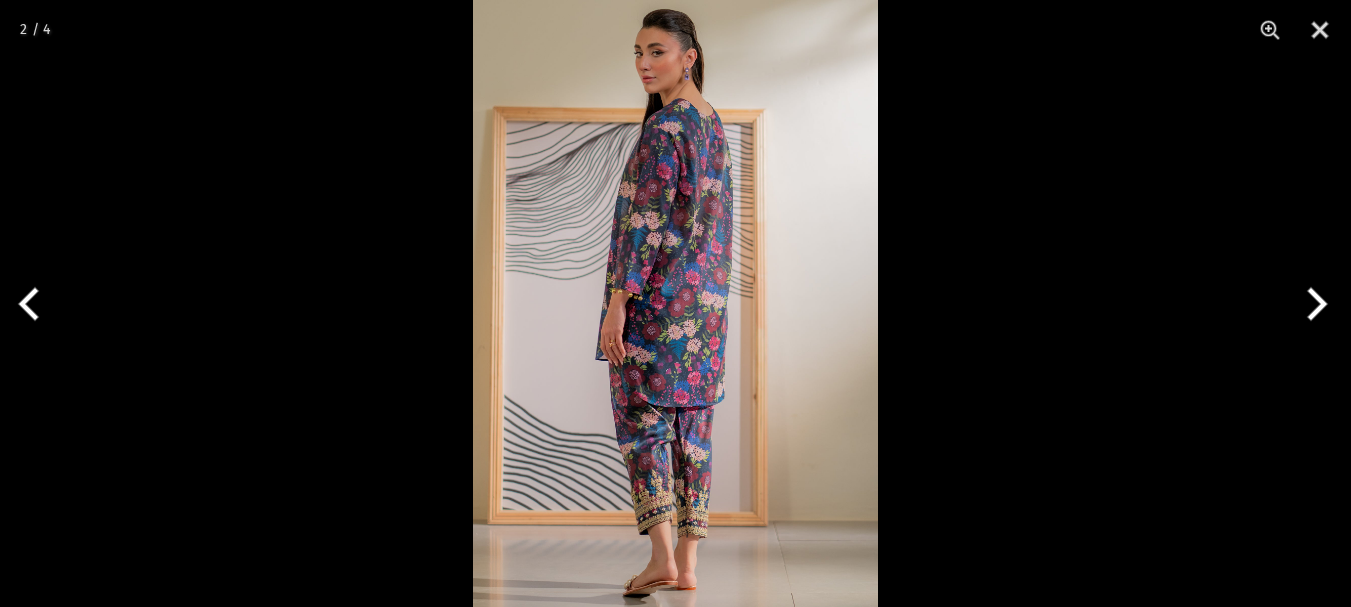 click at bounding box center (1313, 304) 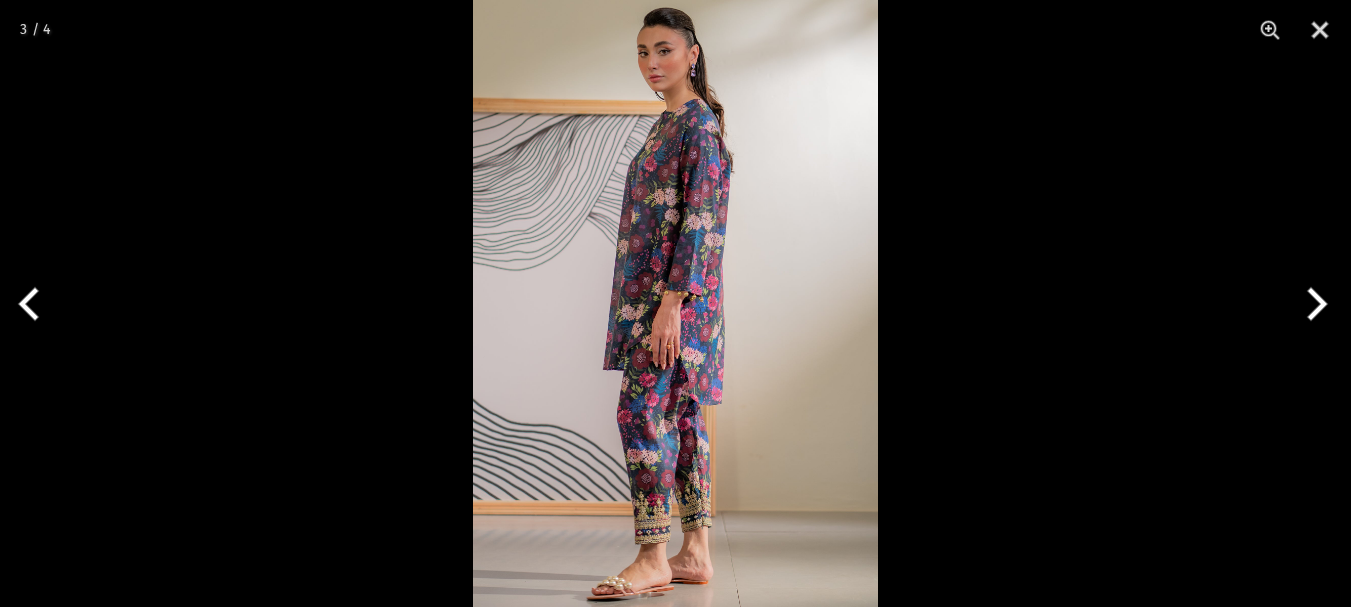 click at bounding box center (1313, 304) 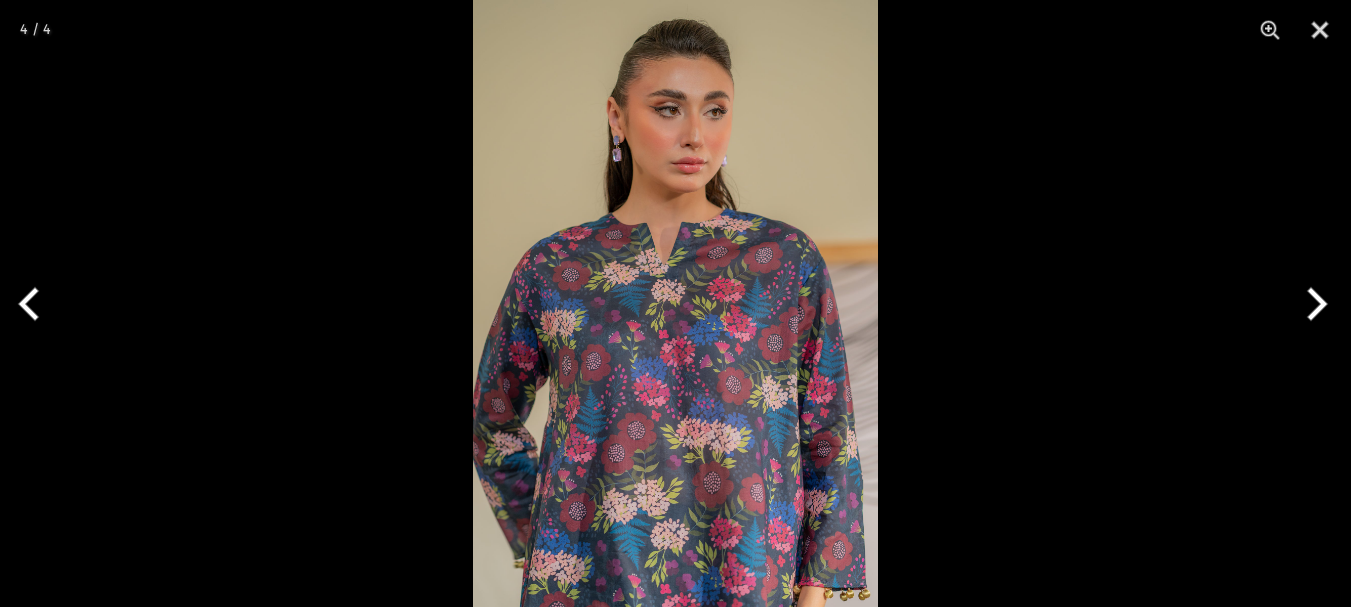 click at bounding box center (1313, 304) 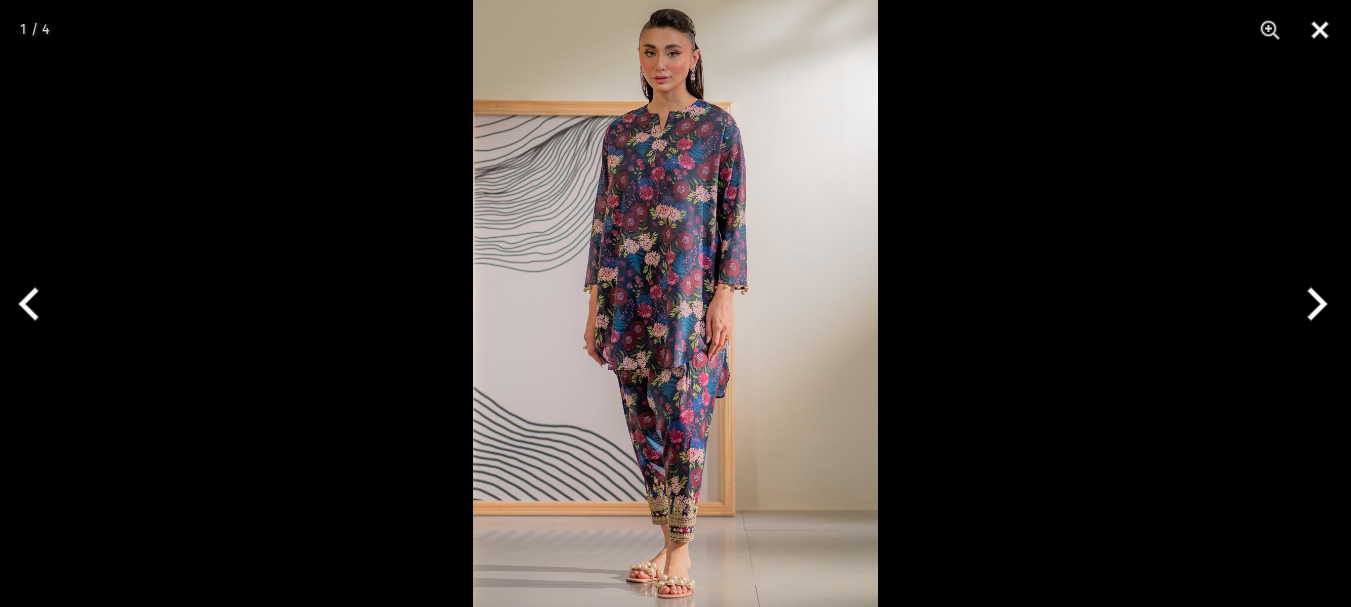 click at bounding box center [1320, 30] 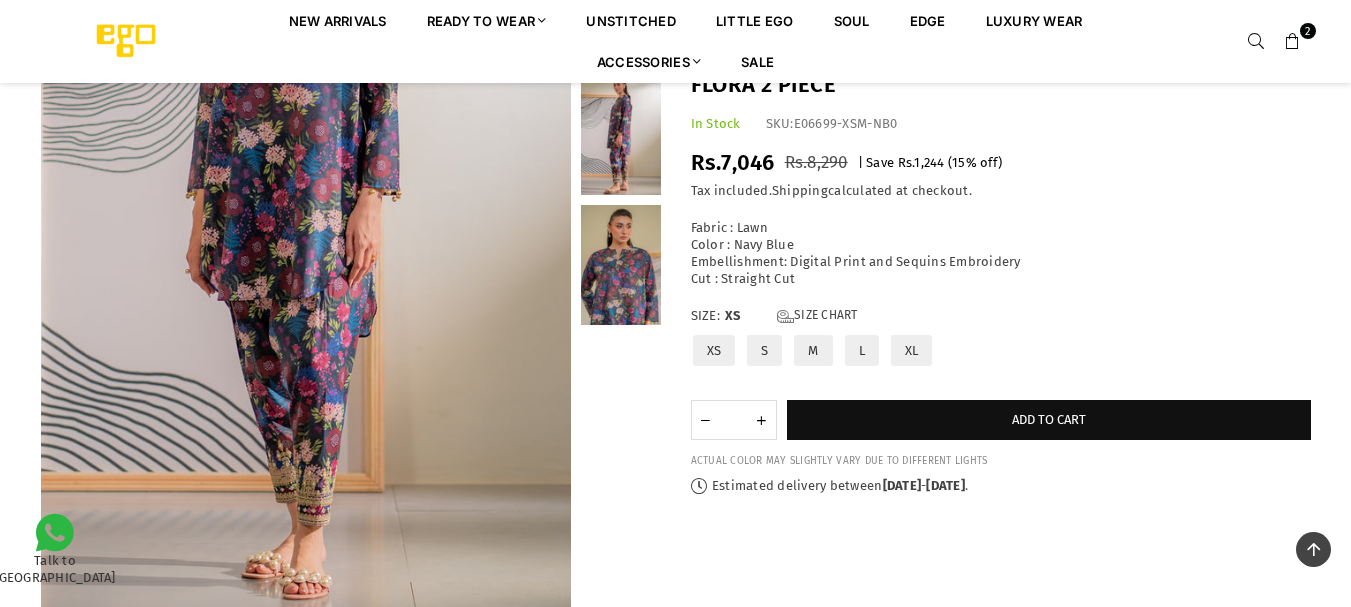 click on "Size:  XS  Size Chart   XS   S   M   L   XL" at bounding box center [1001, 341] 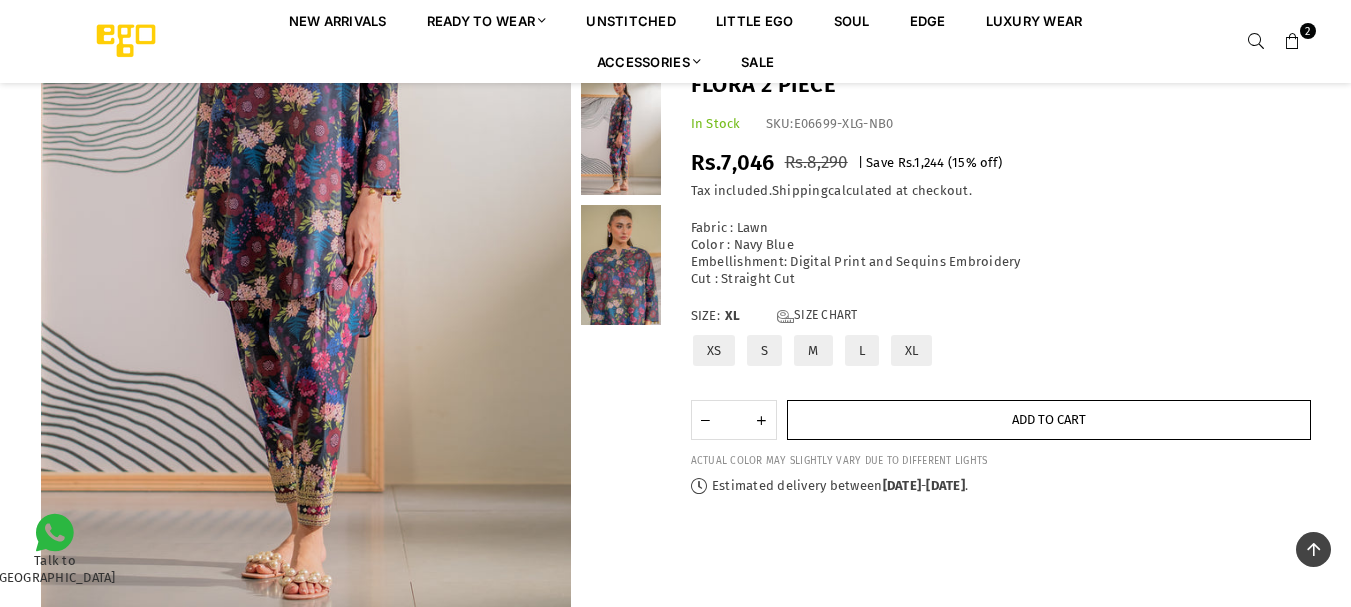 click on "Add to cart" at bounding box center (1049, 420) 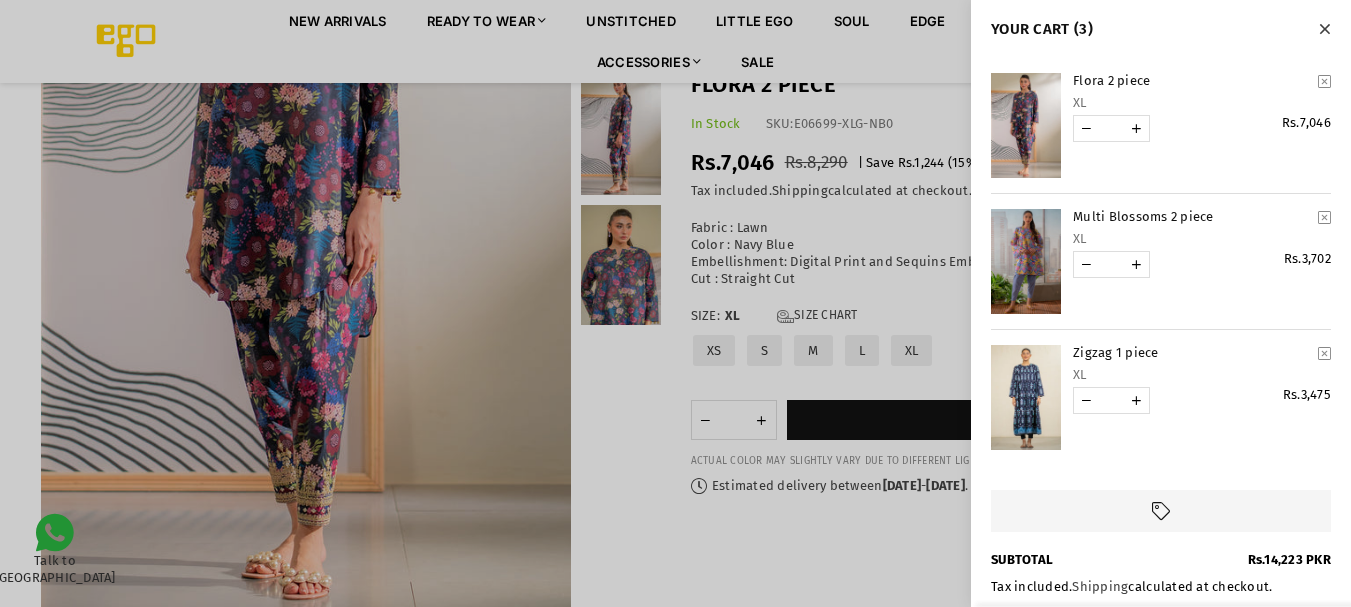 click at bounding box center [675, 303] 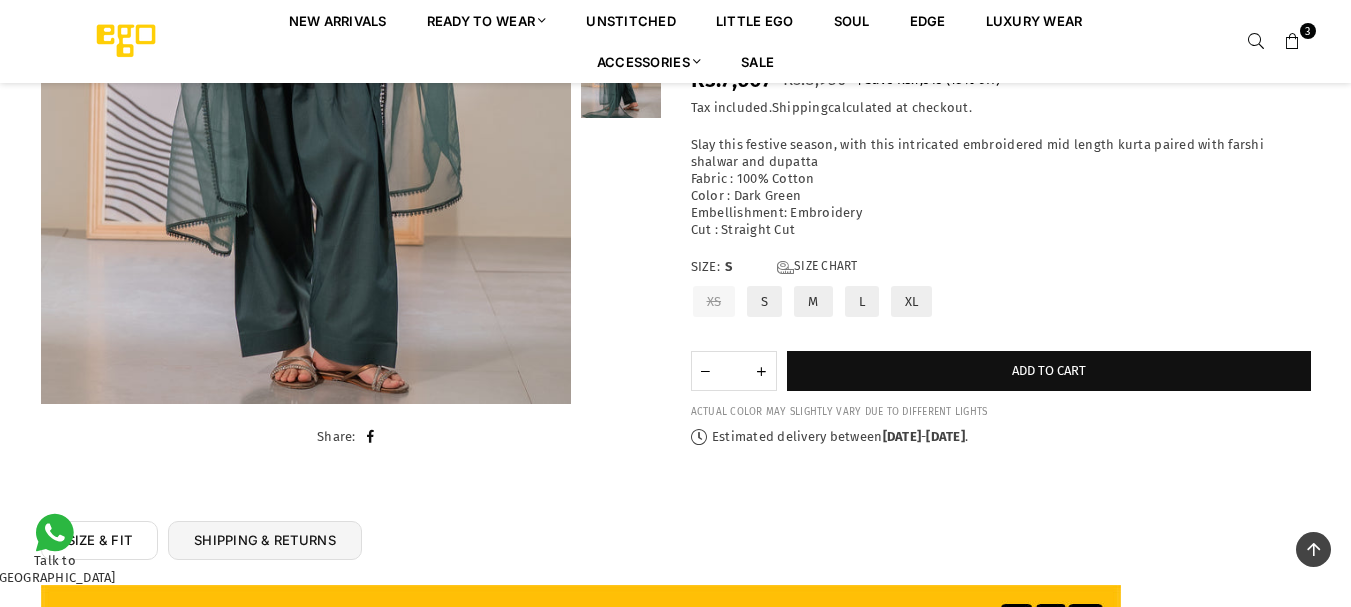 scroll, scrollTop: 428, scrollLeft: 0, axis: vertical 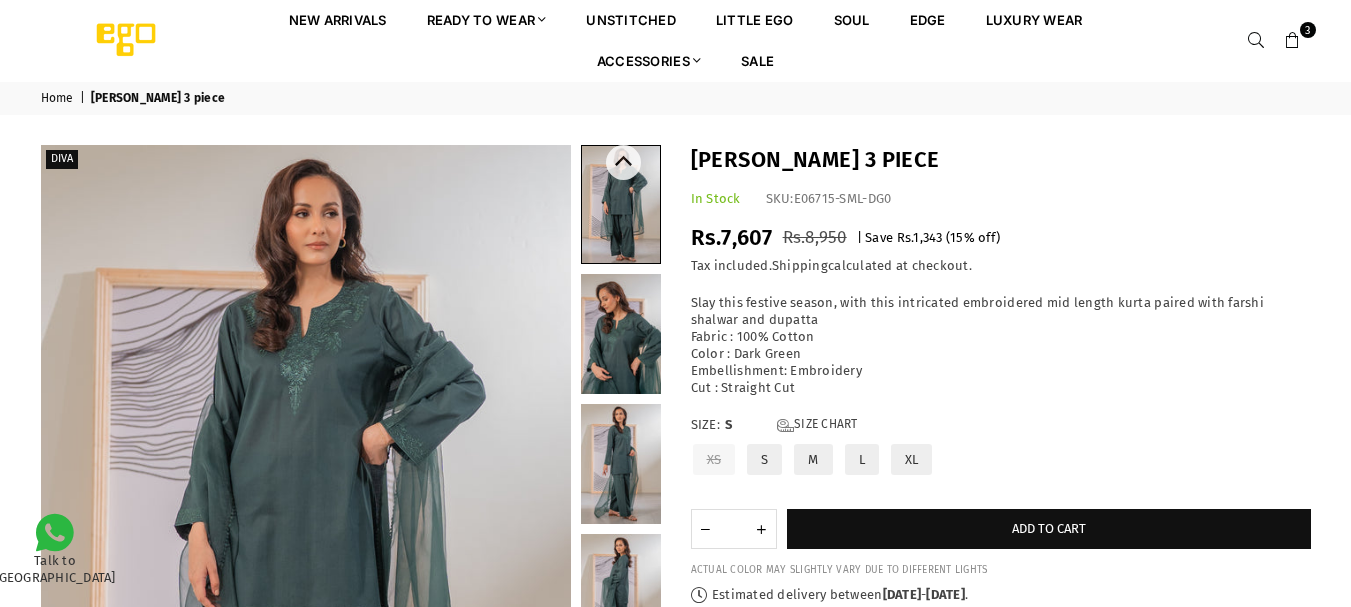 click at bounding box center (621, 334) 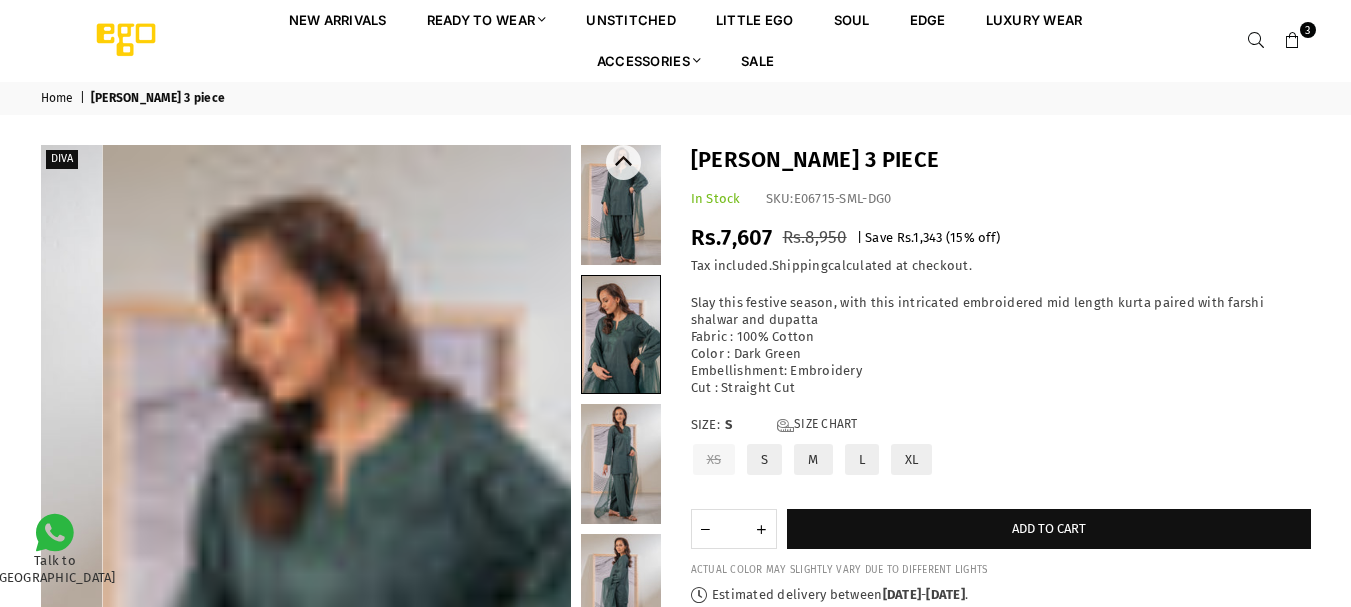 scroll, scrollTop: 0, scrollLeft: 0, axis: both 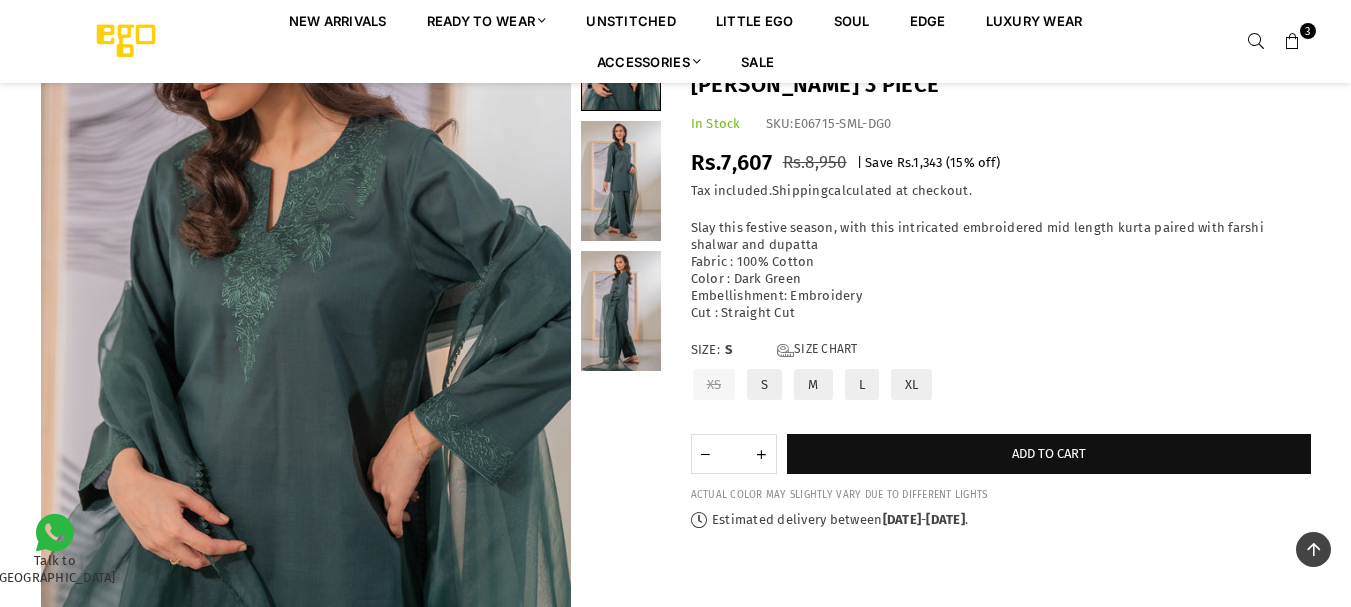 click at bounding box center (621, 181) 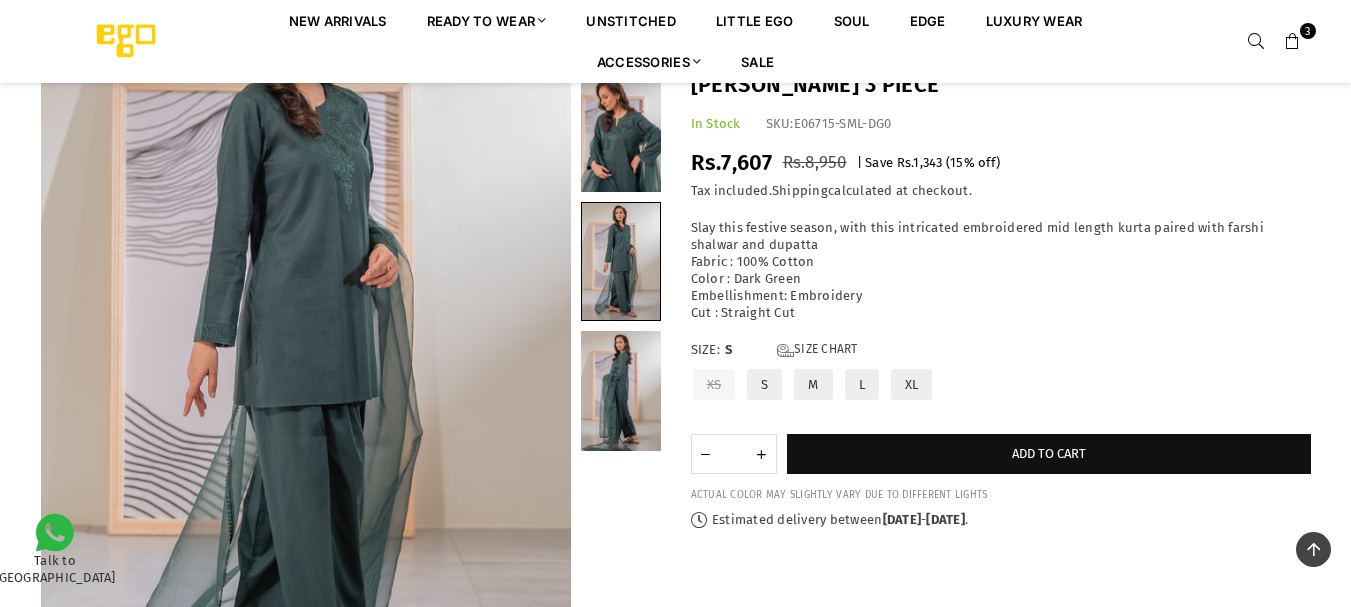 scroll, scrollTop: 162, scrollLeft: 0, axis: vertical 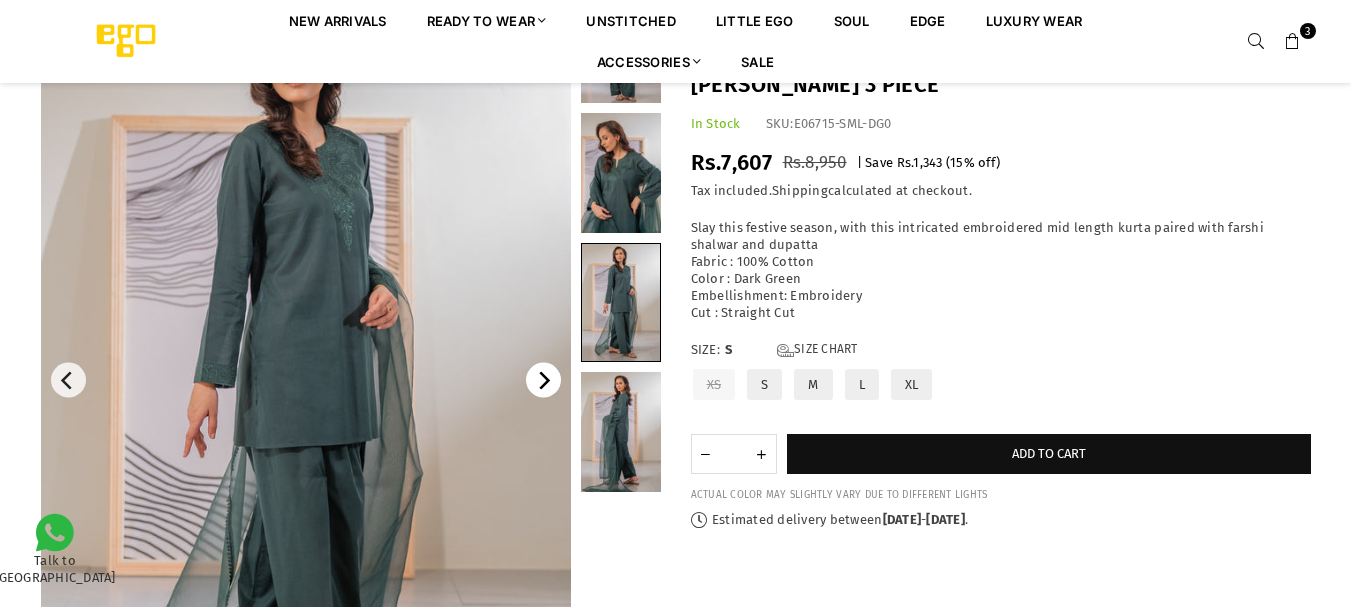 click 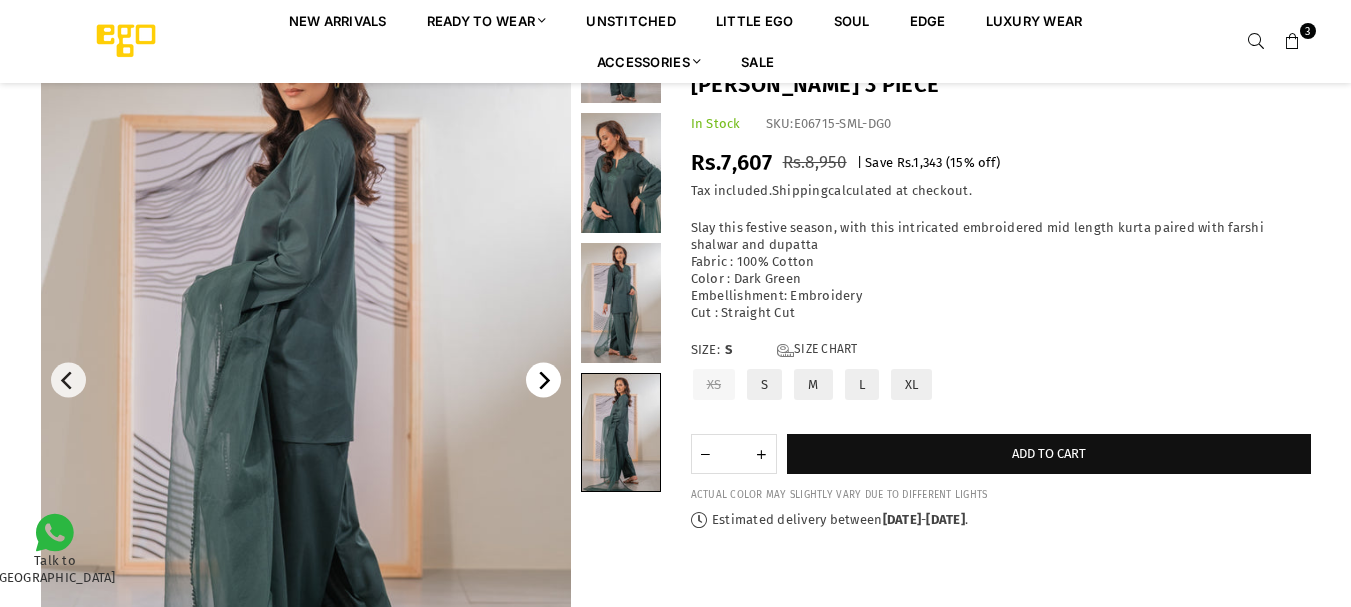 click 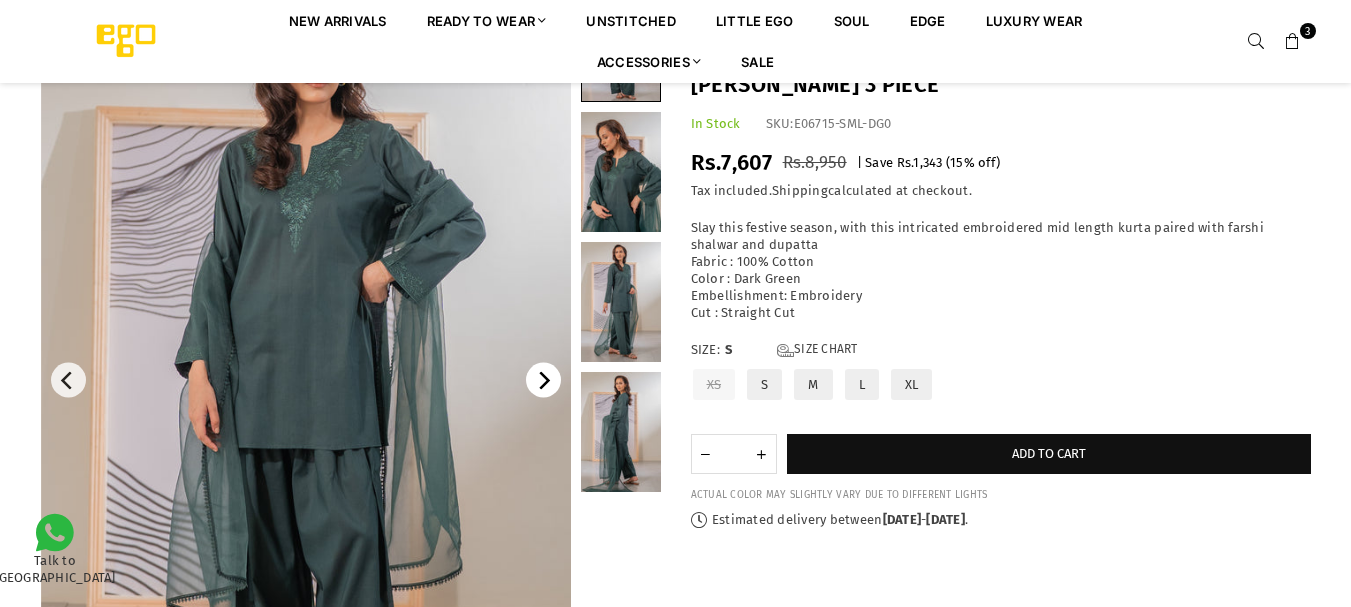 click 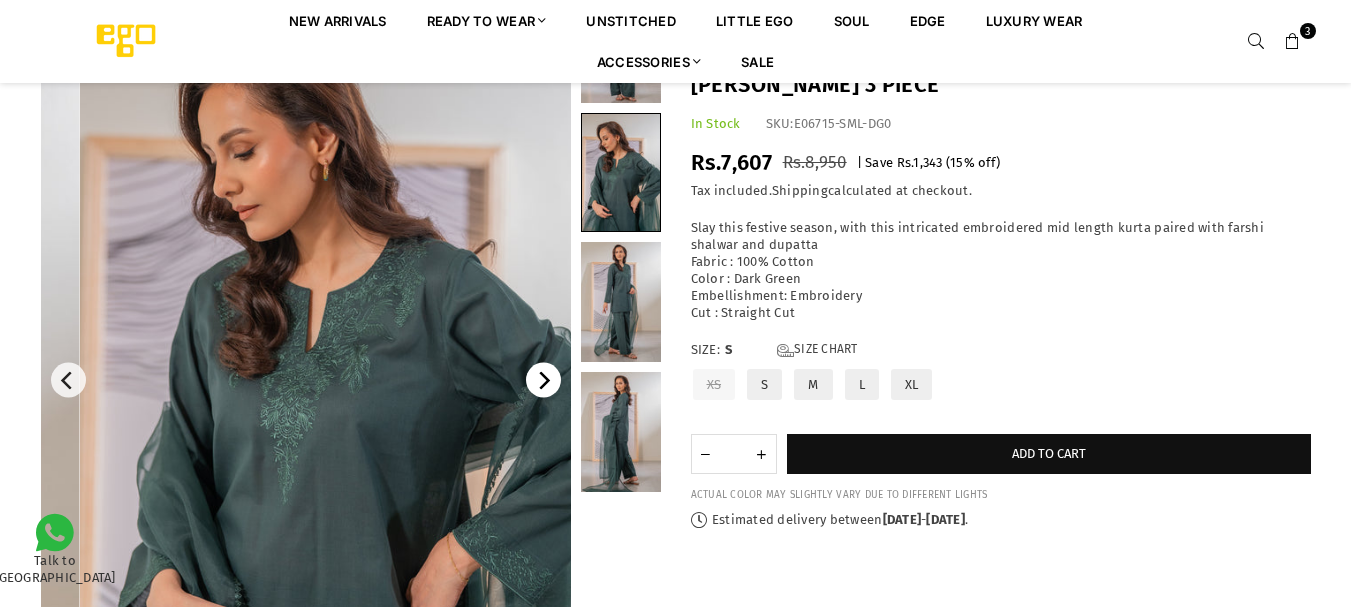 click 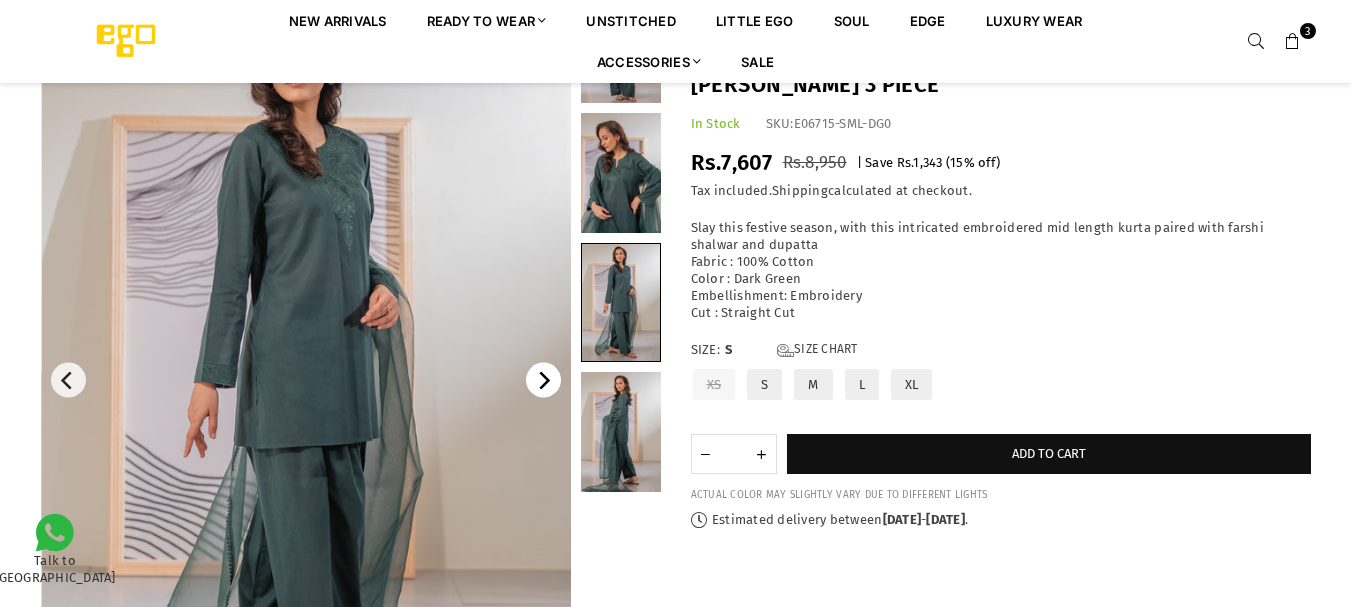 click 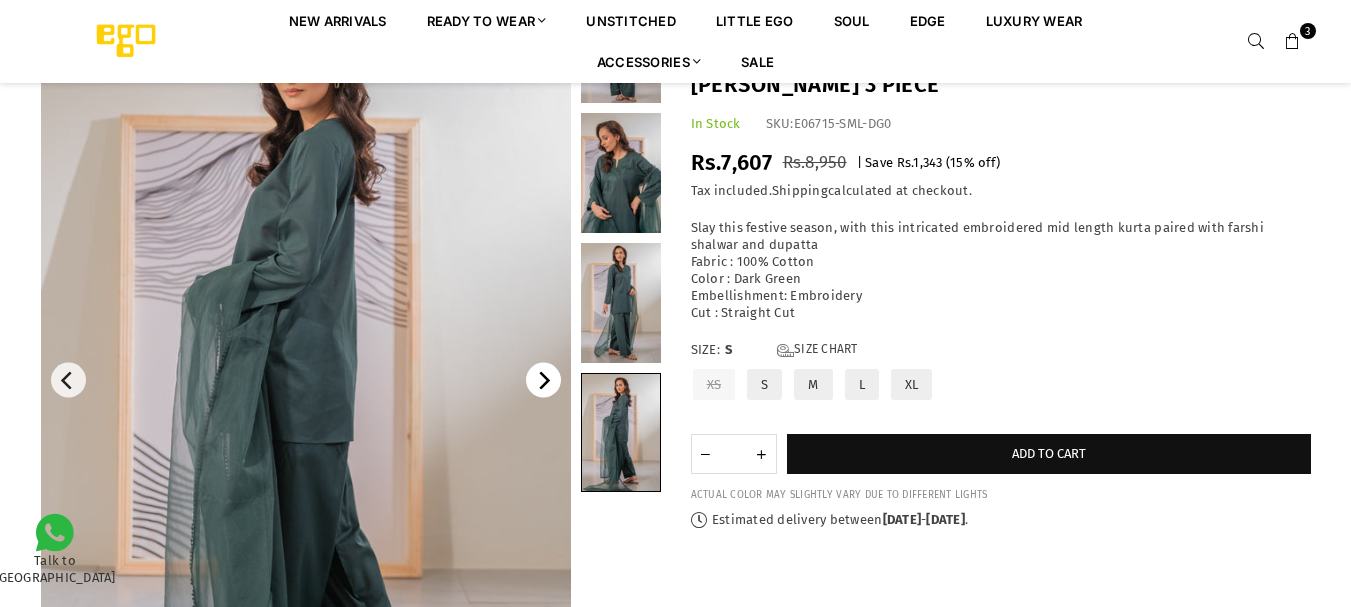 click 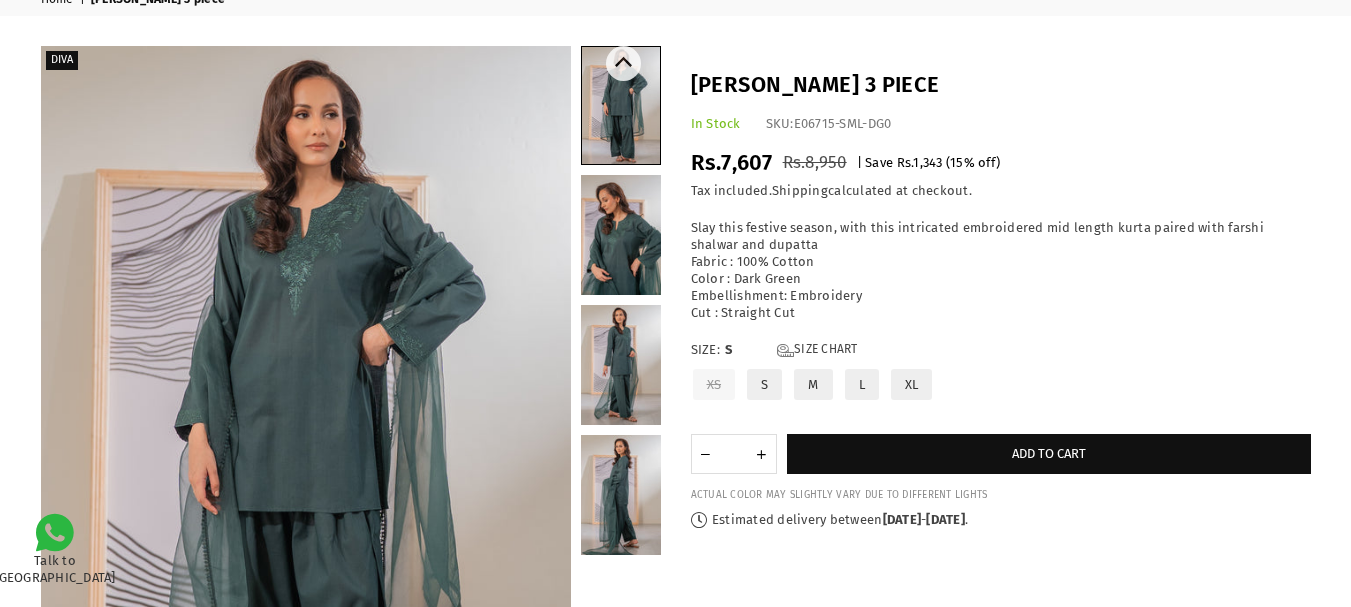 scroll, scrollTop: 97, scrollLeft: 0, axis: vertical 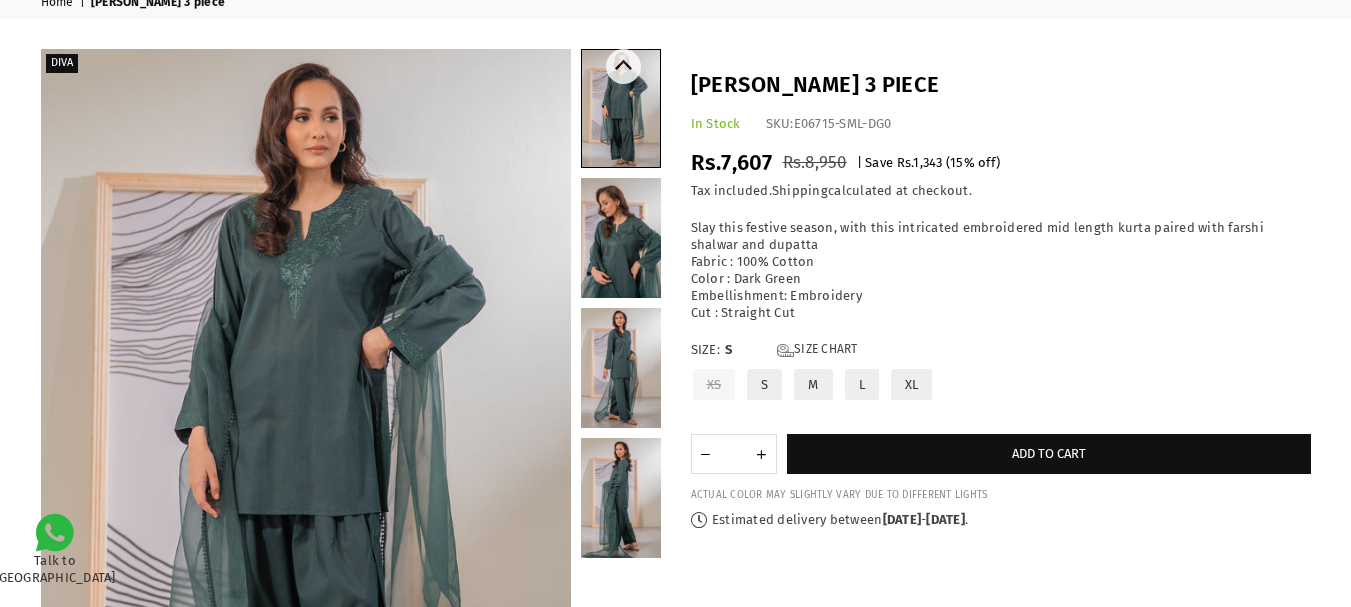 click at bounding box center [621, 498] 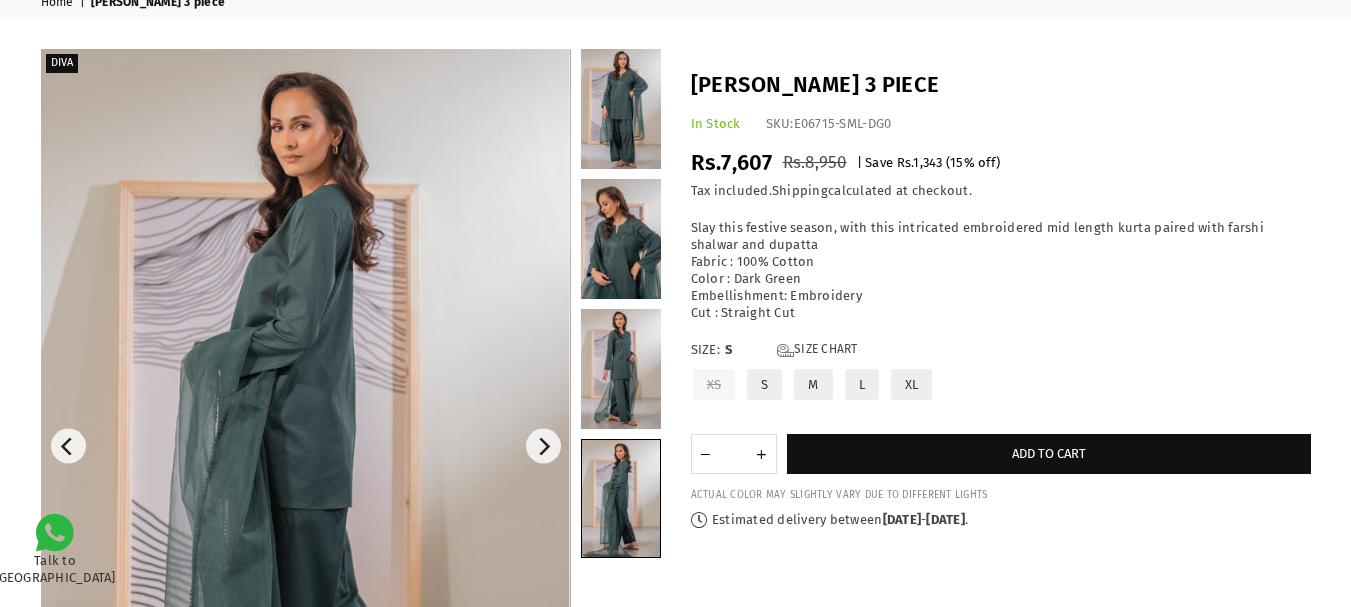 click at bounding box center [304, 446] 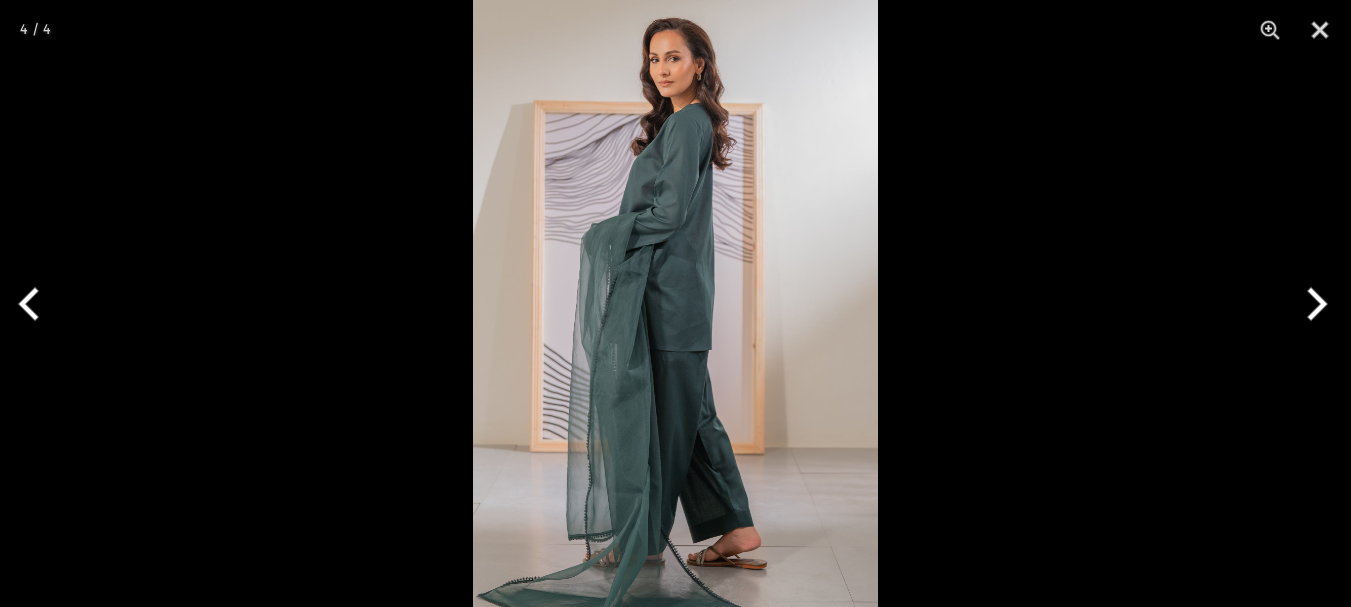 click at bounding box center [675, 303] 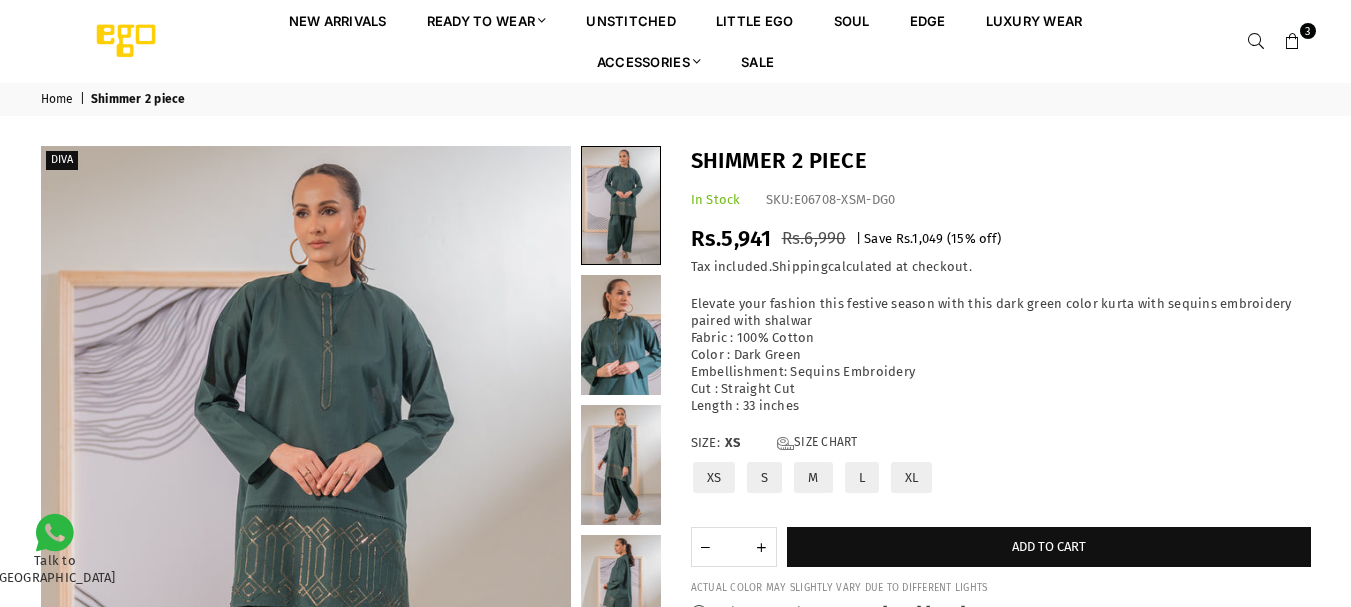 scroll, scrollTop: 0, scrollLeft: 0, axis: both 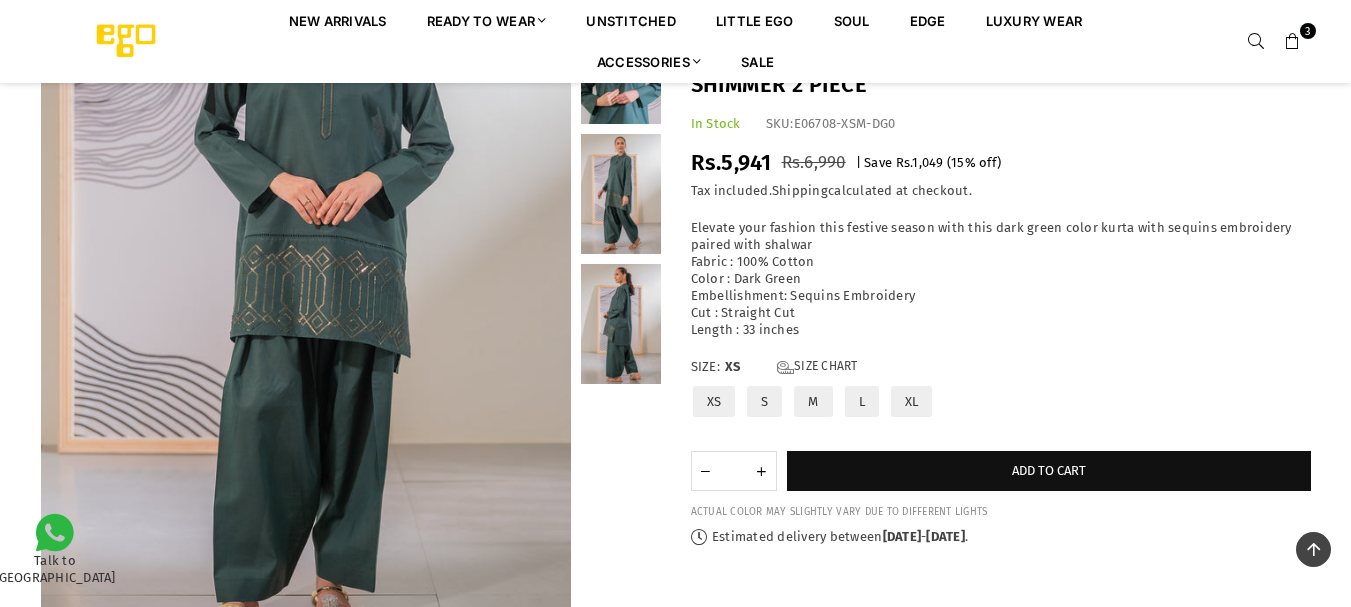 click at bounding box center [621, 324] 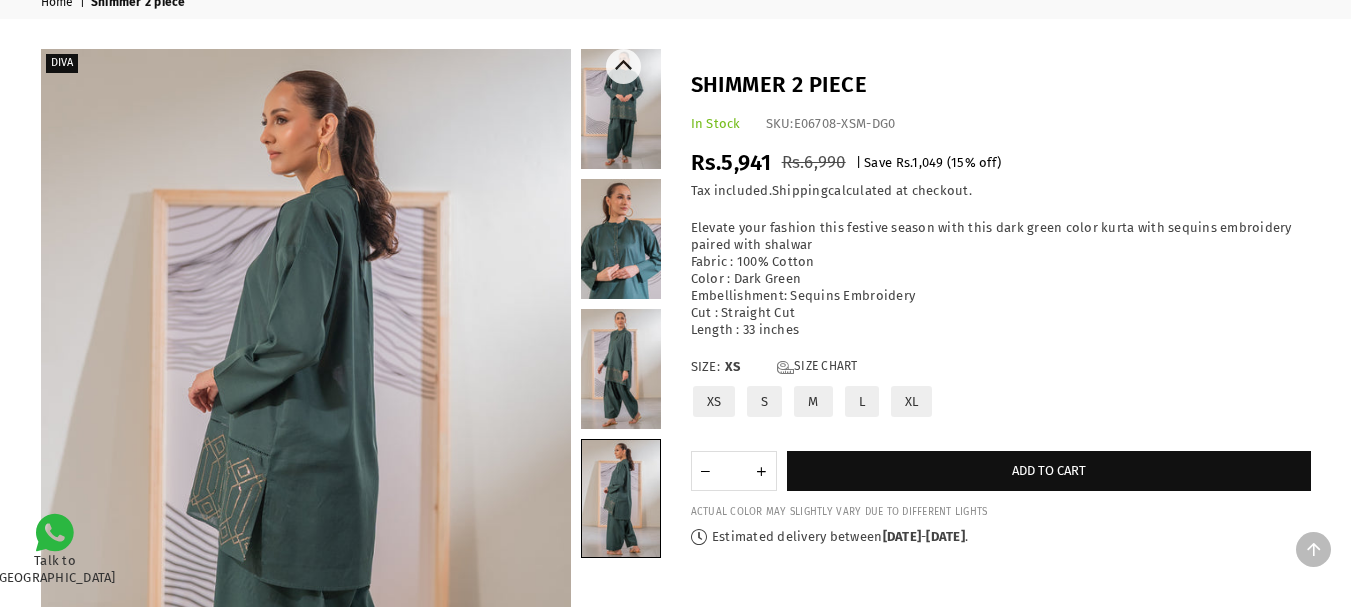 scroll, scrollTop: 75, scrollLeft: 0, axis: vertical 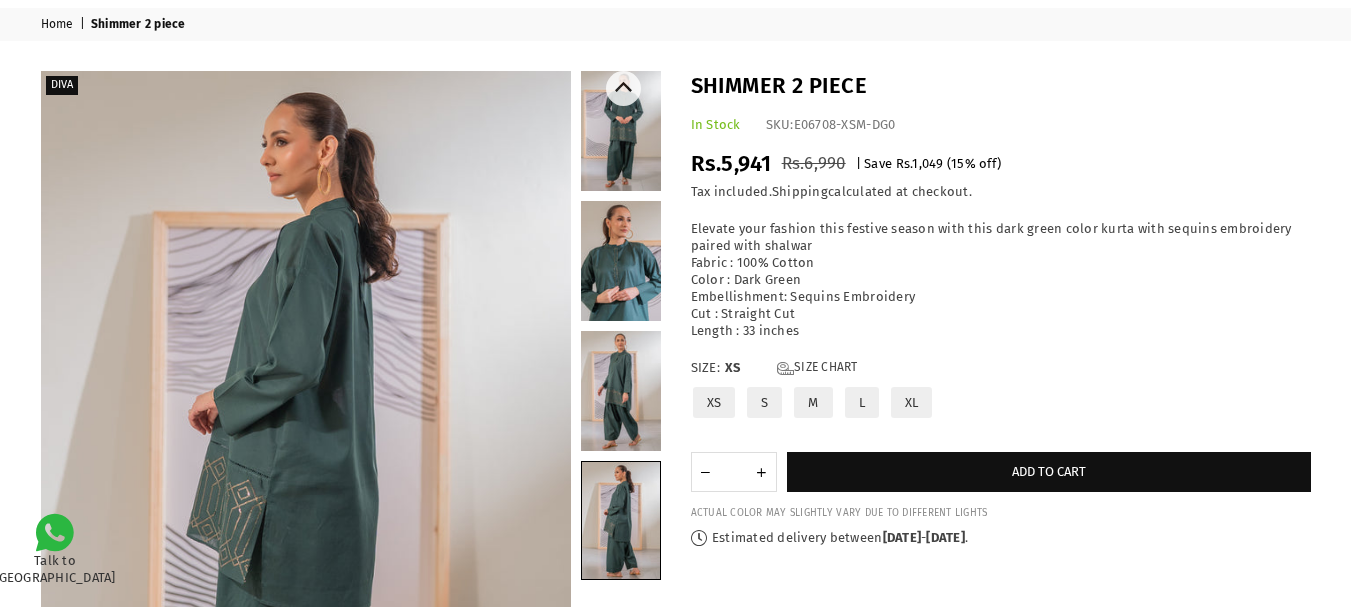 click at bounding box center (621, 261) 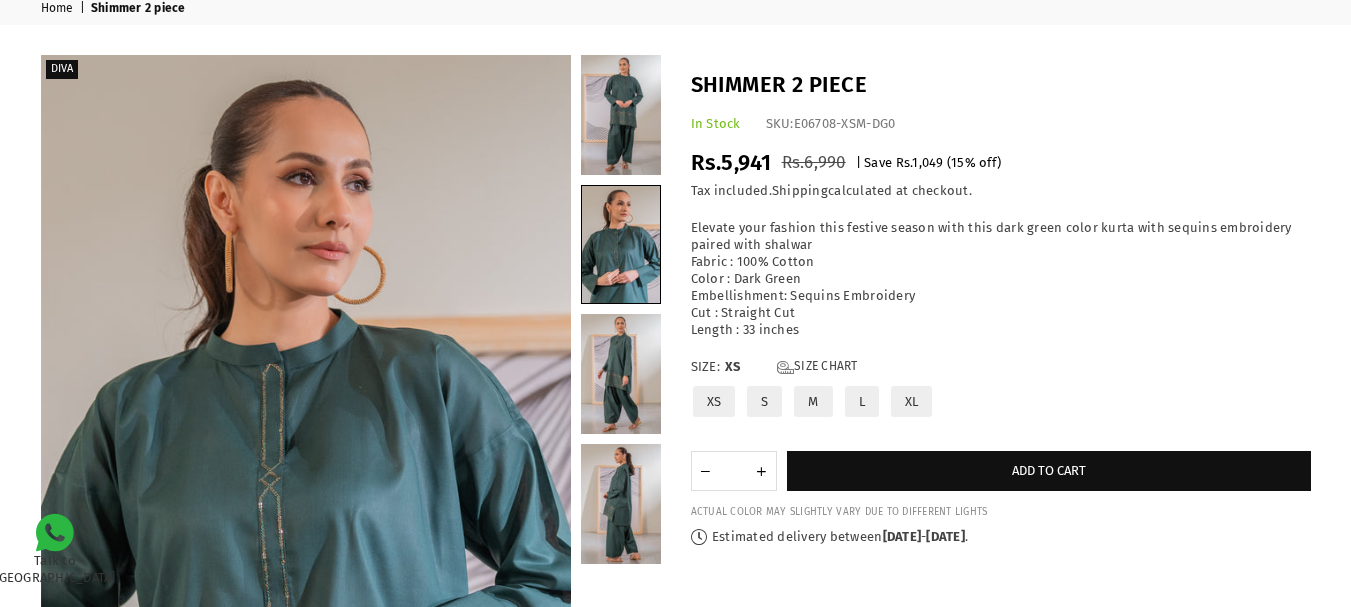 scroll, scrollTop: 92, scrollLeft: 0, axis: vertical 